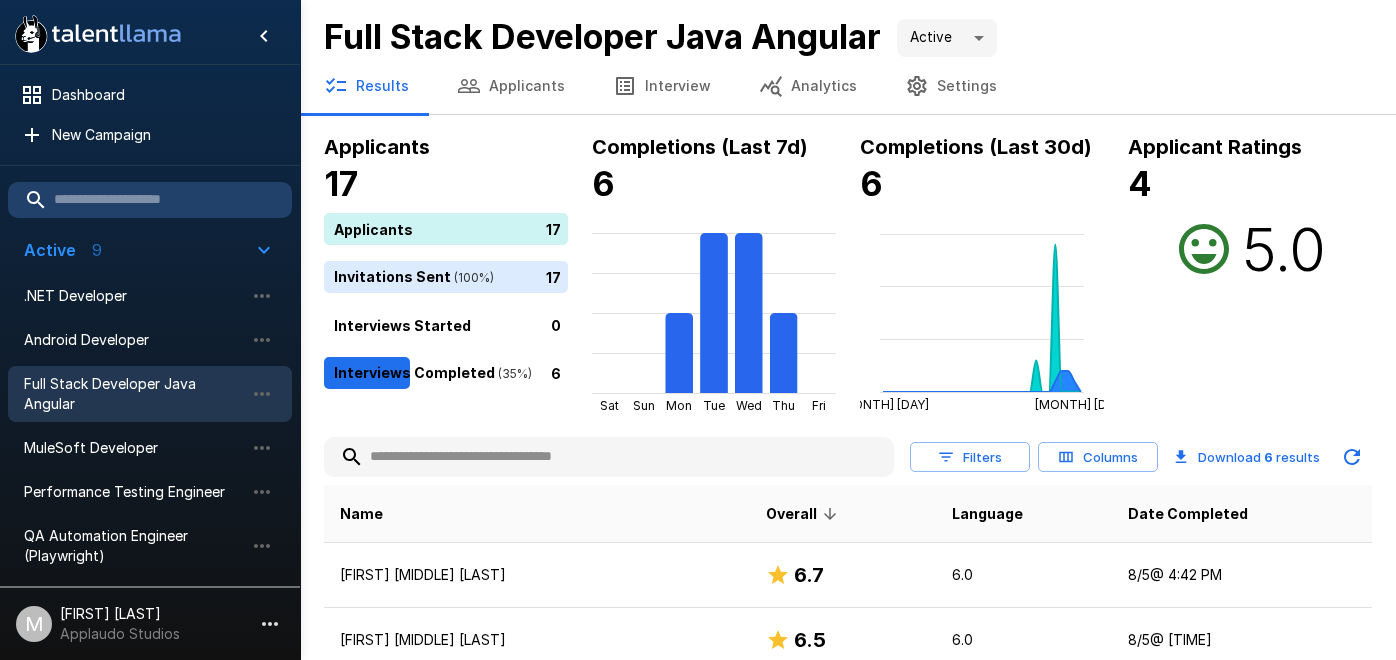 scroll, scrollTop: 333, scrollLeft: 0, axis: vertical 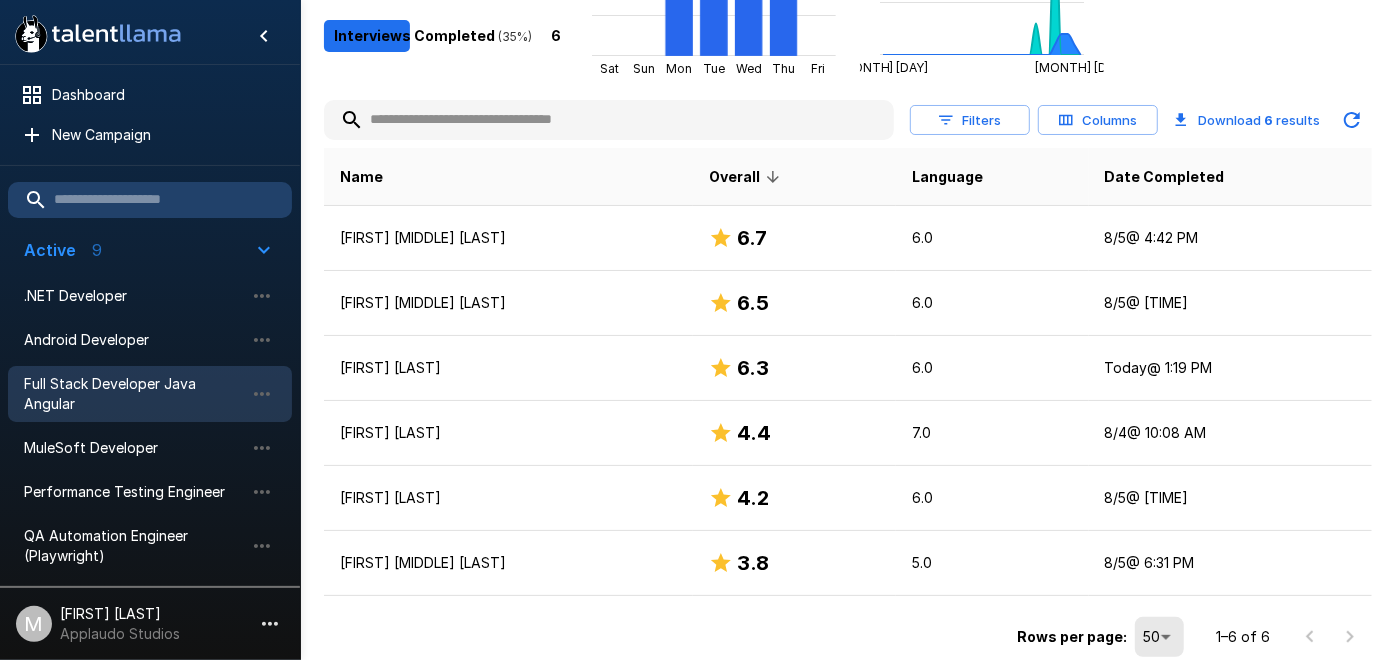 click on "Applicant Ratings 4 5.0" at bounding box center (1250, -65) 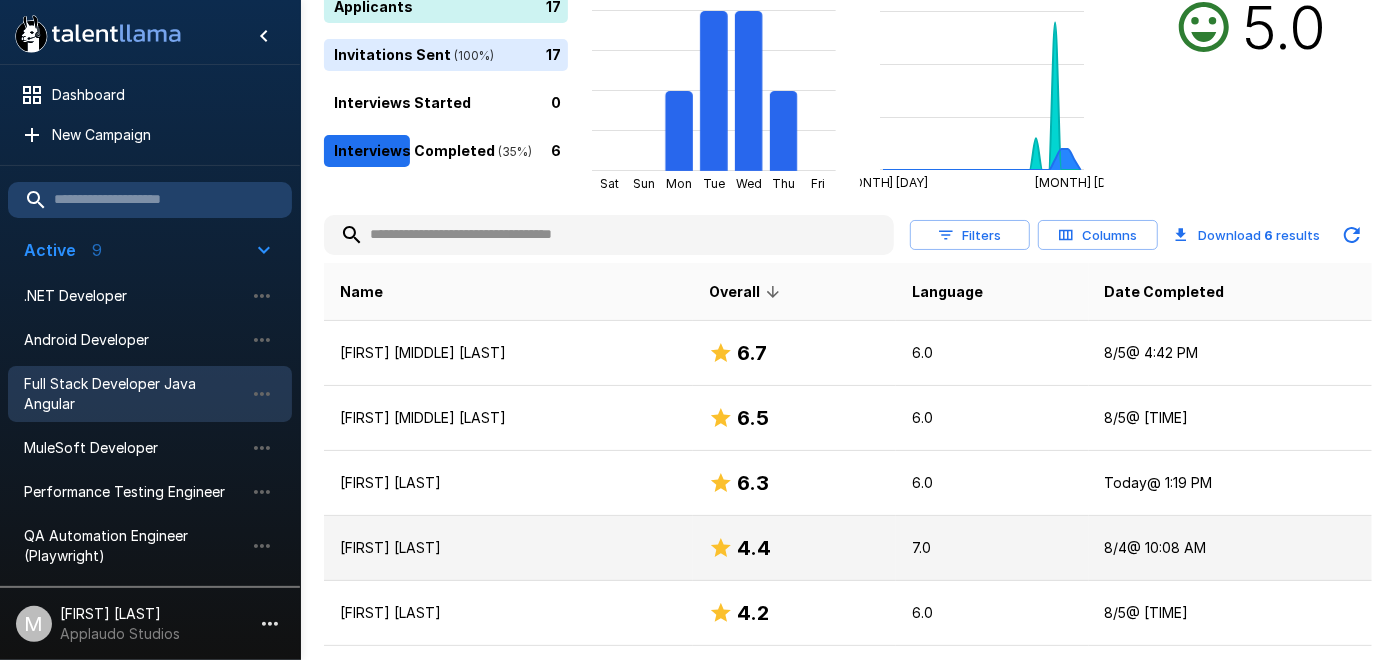 scroll, scrollTop: 0, scrollLeft: 0, axis: both 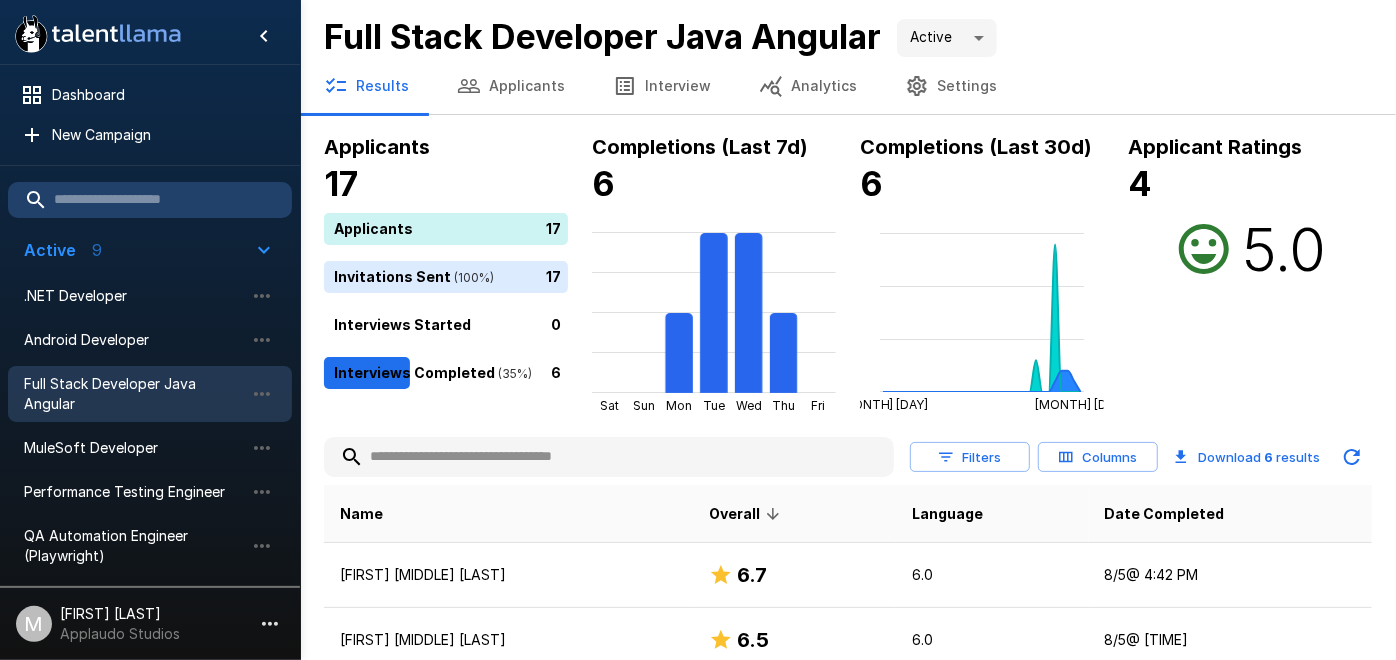 click on "Interview" at bounding box center (662, 86) 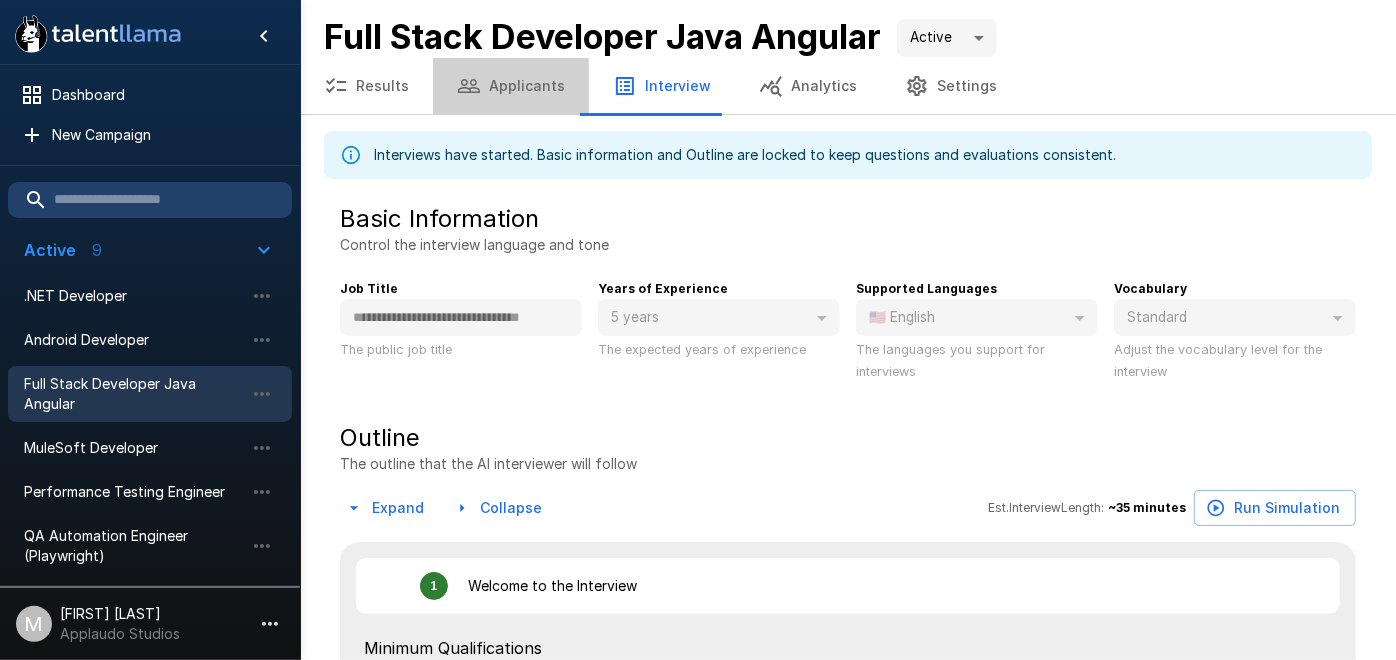 click on "Applicants" at bounding box center (511, 86) 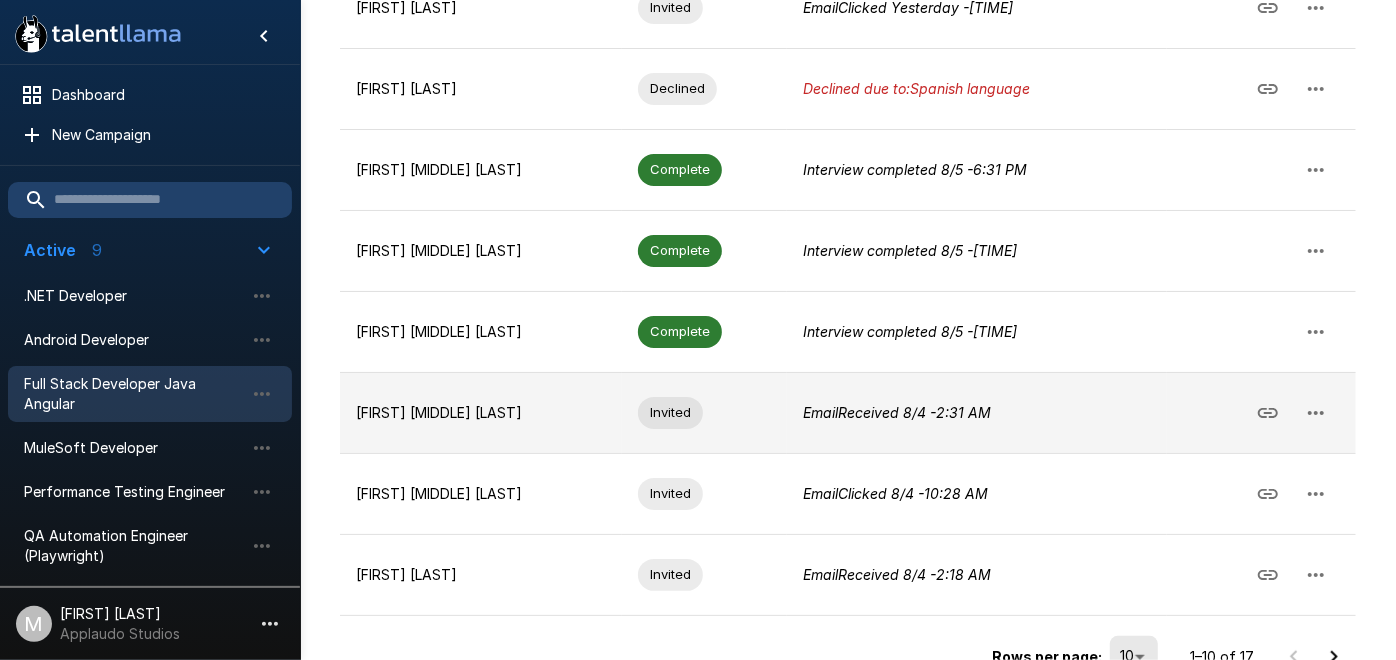 scroll, scrollTop: 631, scrollLeft: 0, axis: vertical 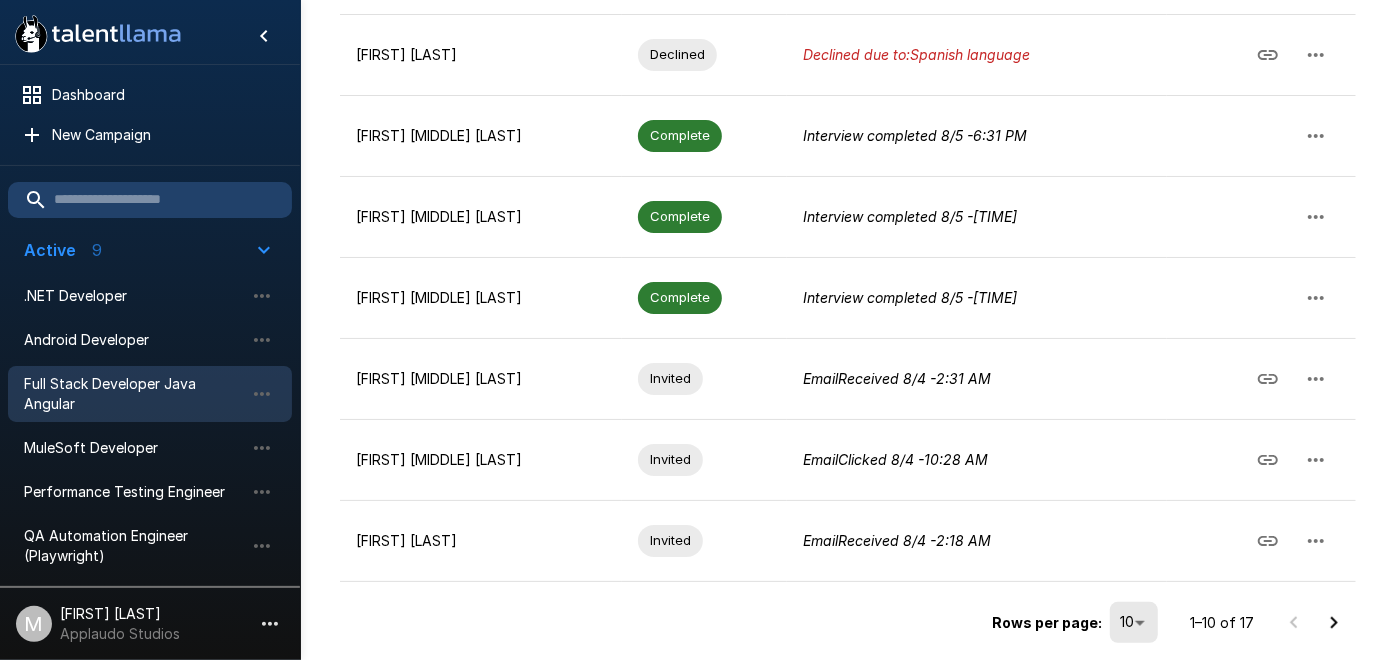 click 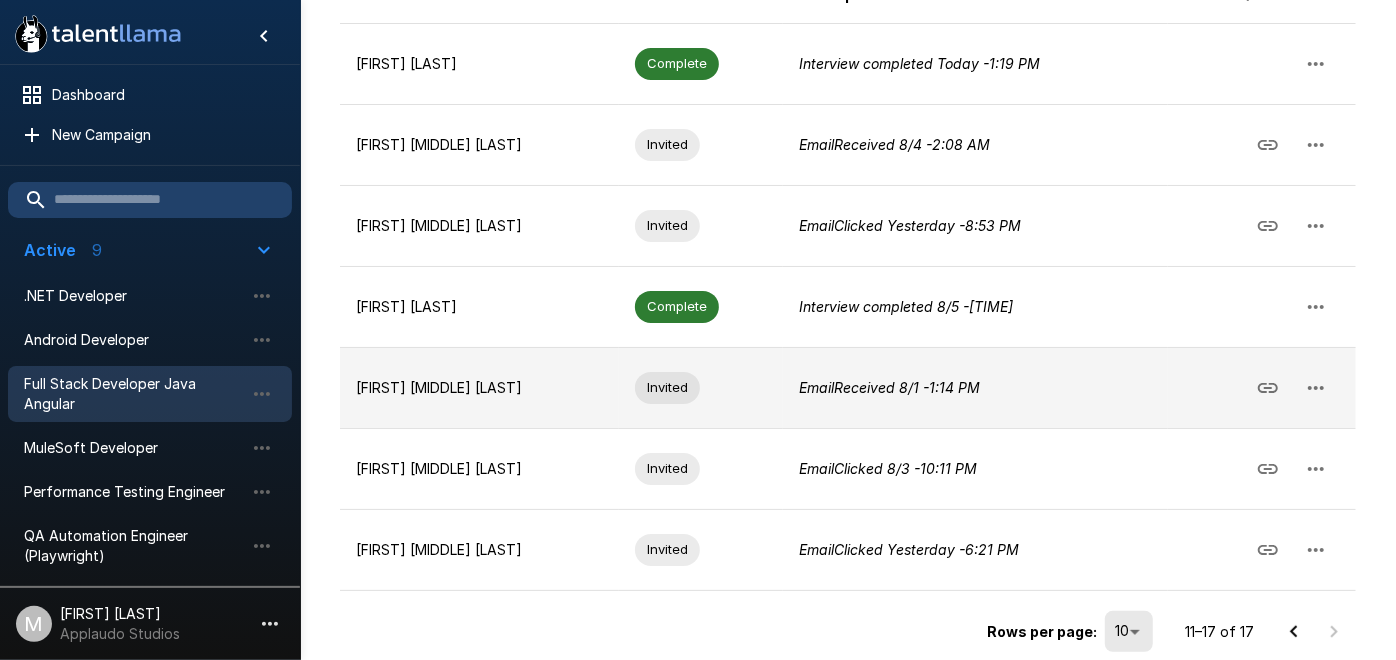 scroll, scrollTop: 389, scrollLeft: 0, axis: vertical 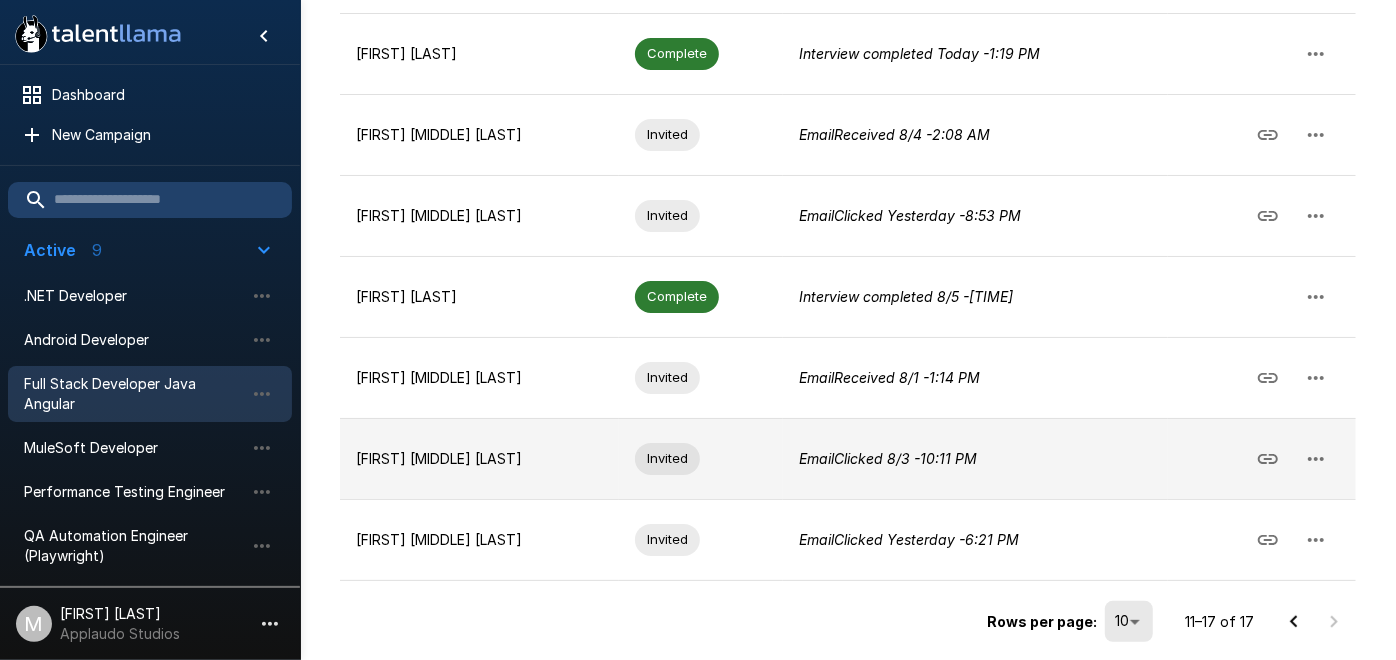 click at bounding box center [1268, 459] 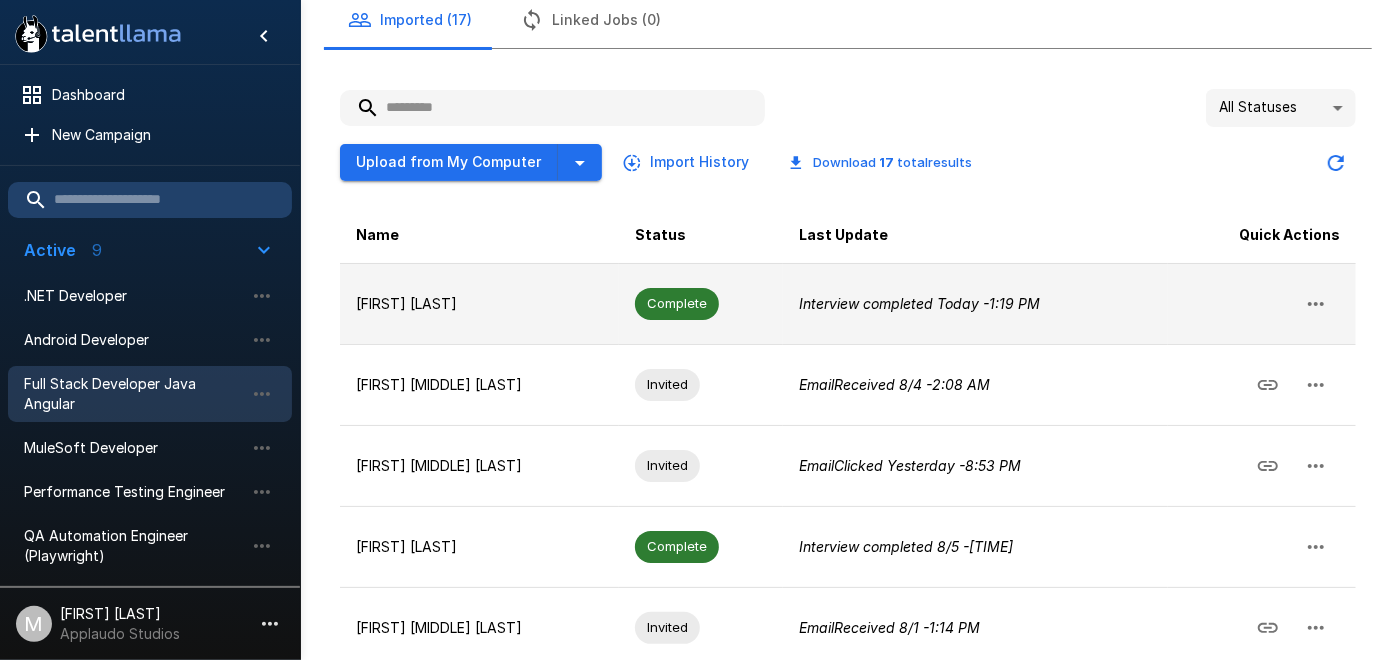 scroll, scrollTop: 0, scrollLeft: 0, axis: both 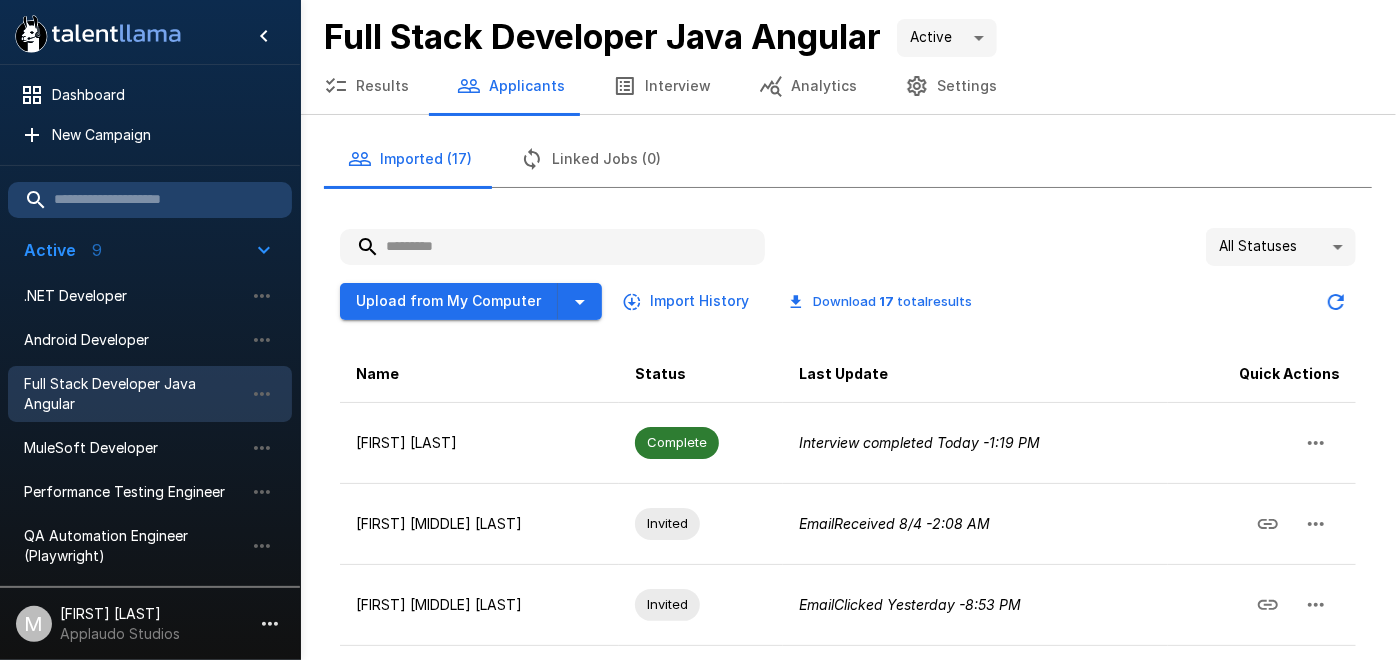click on "Results" at bounding box center (366, 86) 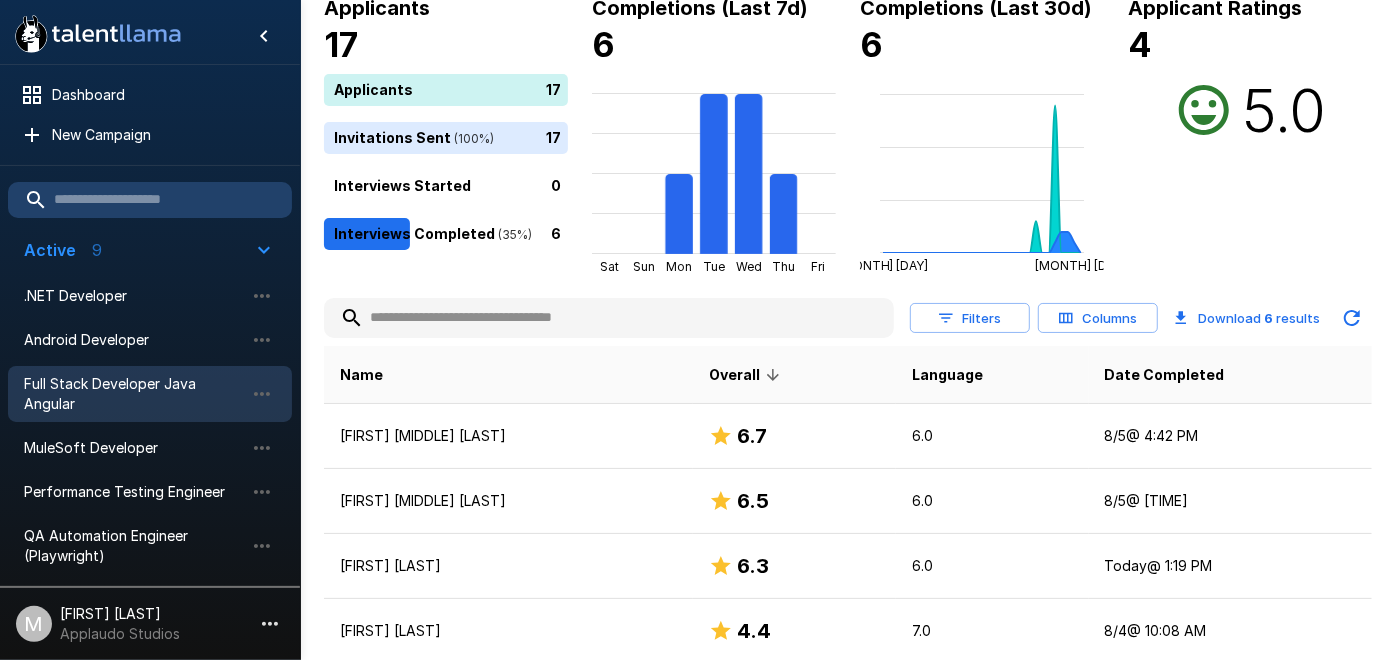 scroll, scrollTop: 0, scrollLeft: 0, axis: both 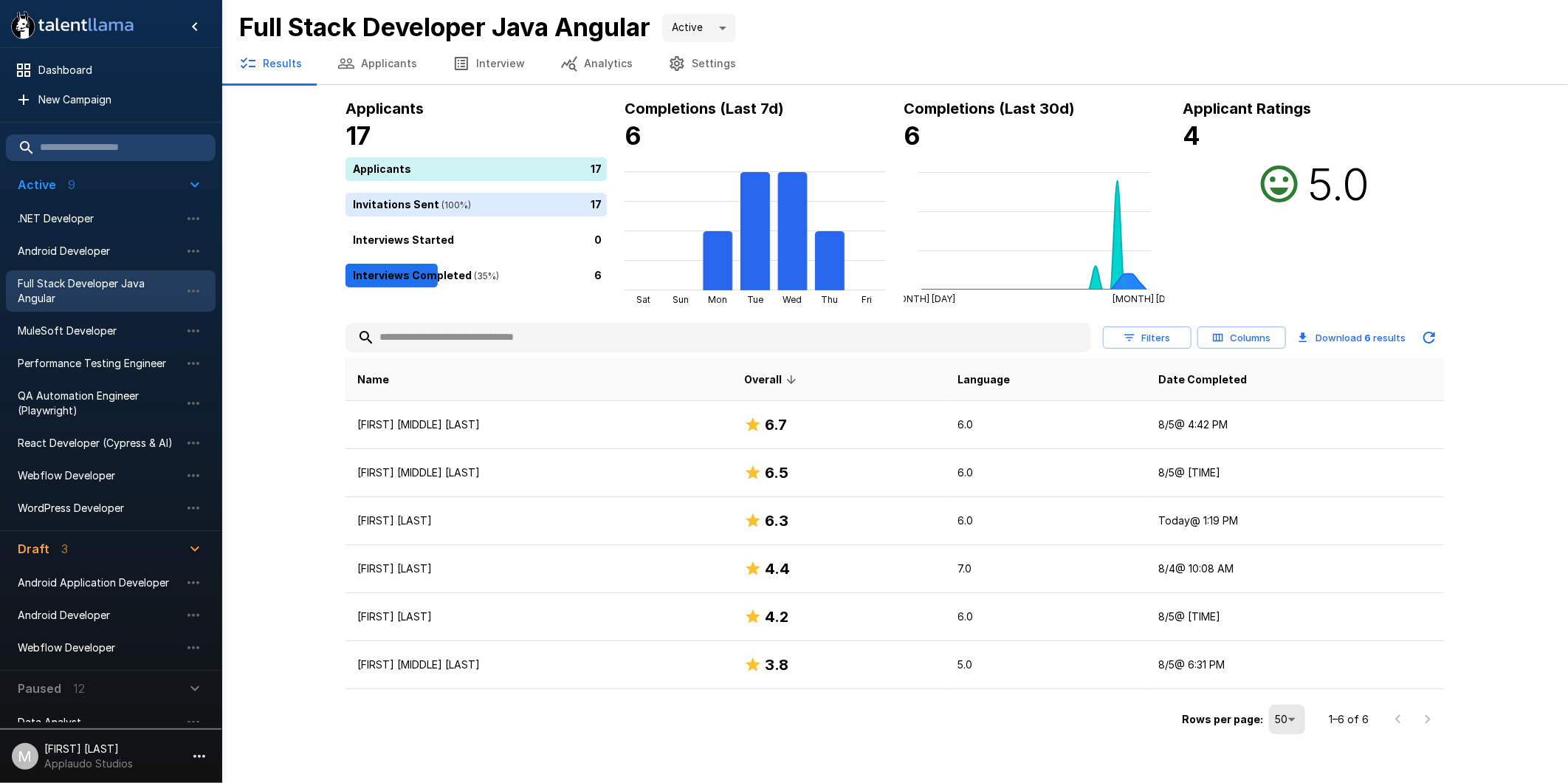 click on "Applicants" at bounding box center [377, 64] 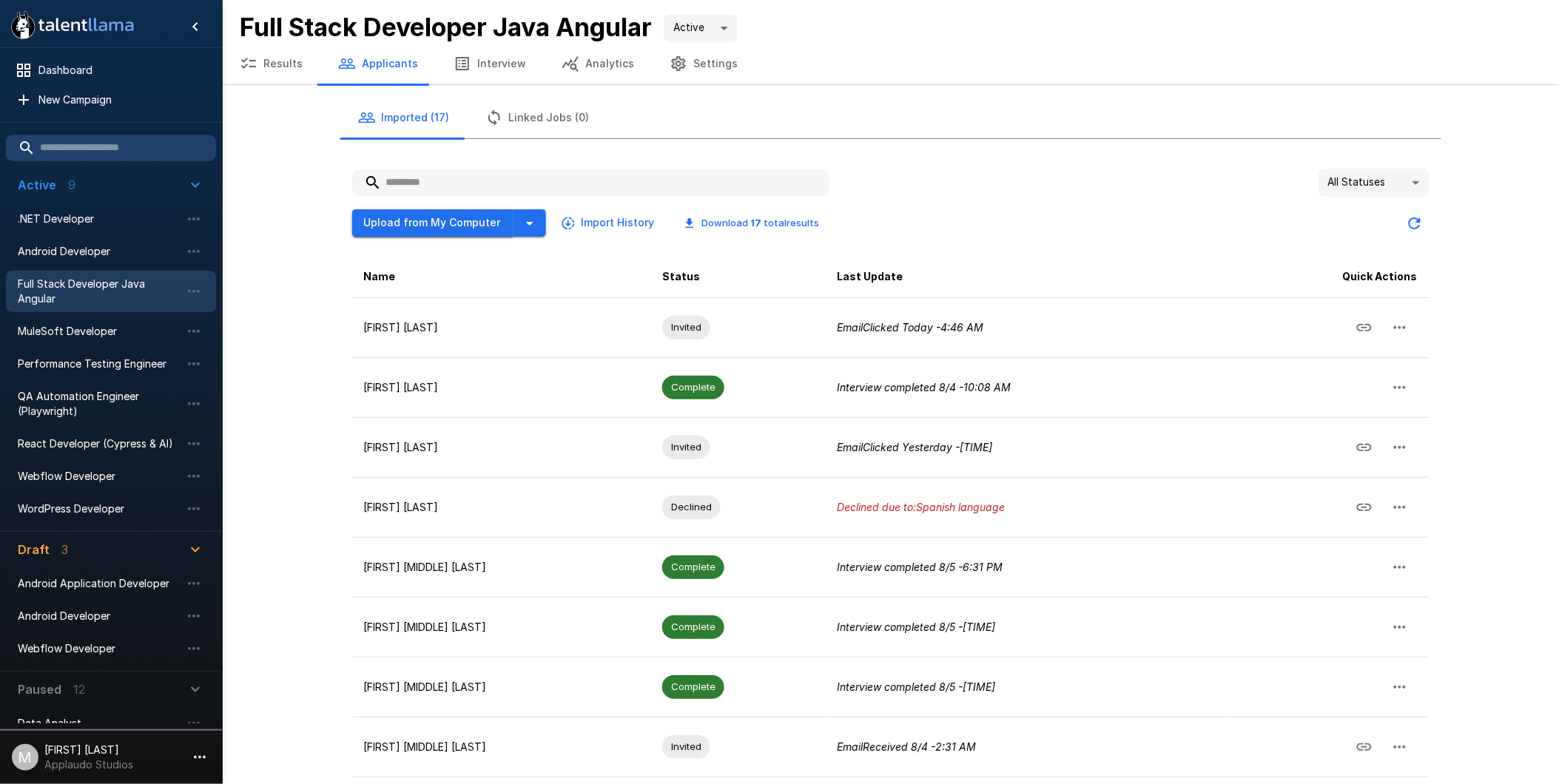 click on "Upload from My Computer" at bounding box center (433, 223) 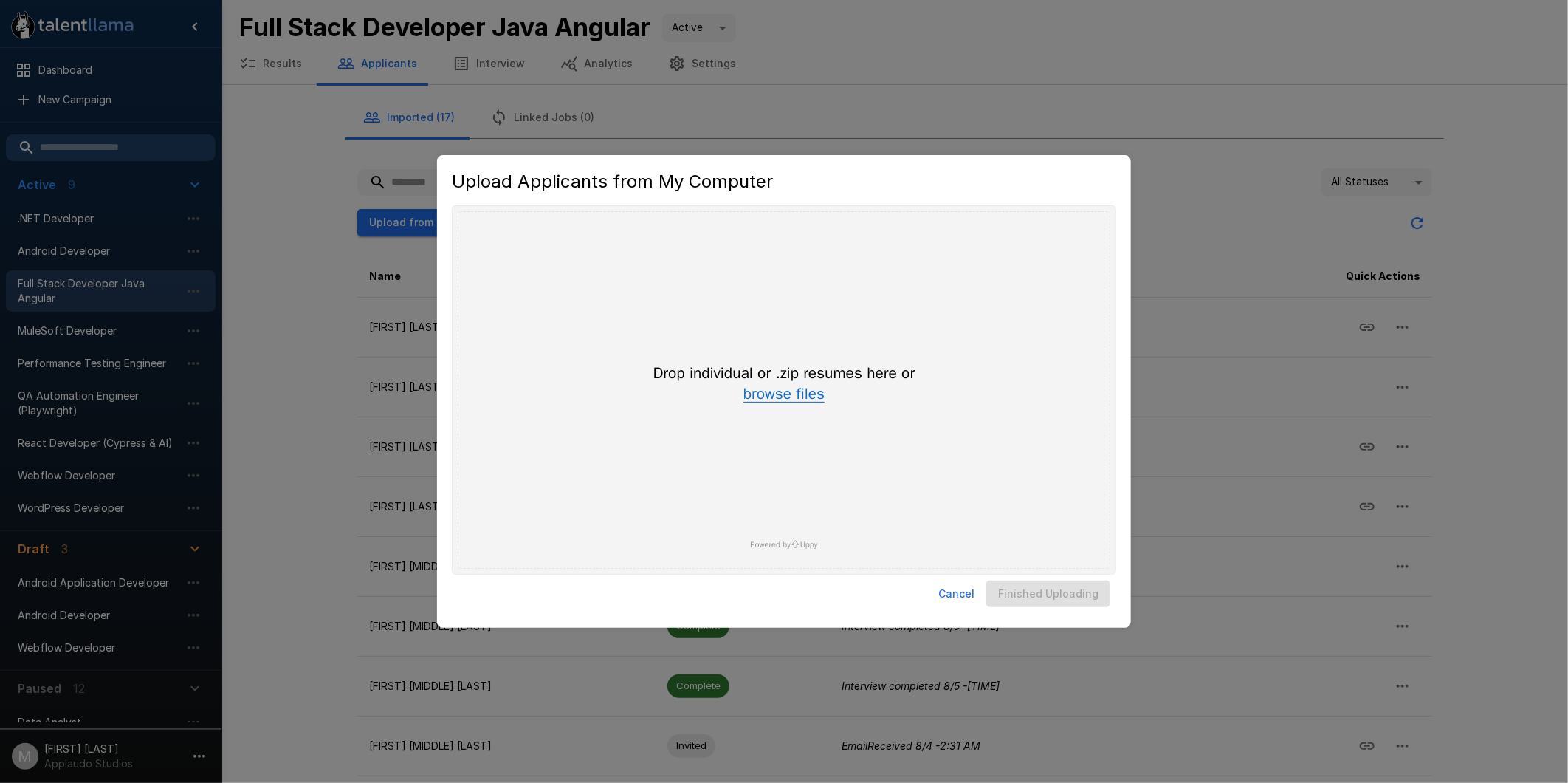 click on "browse files" at bounding box center [784, 394] 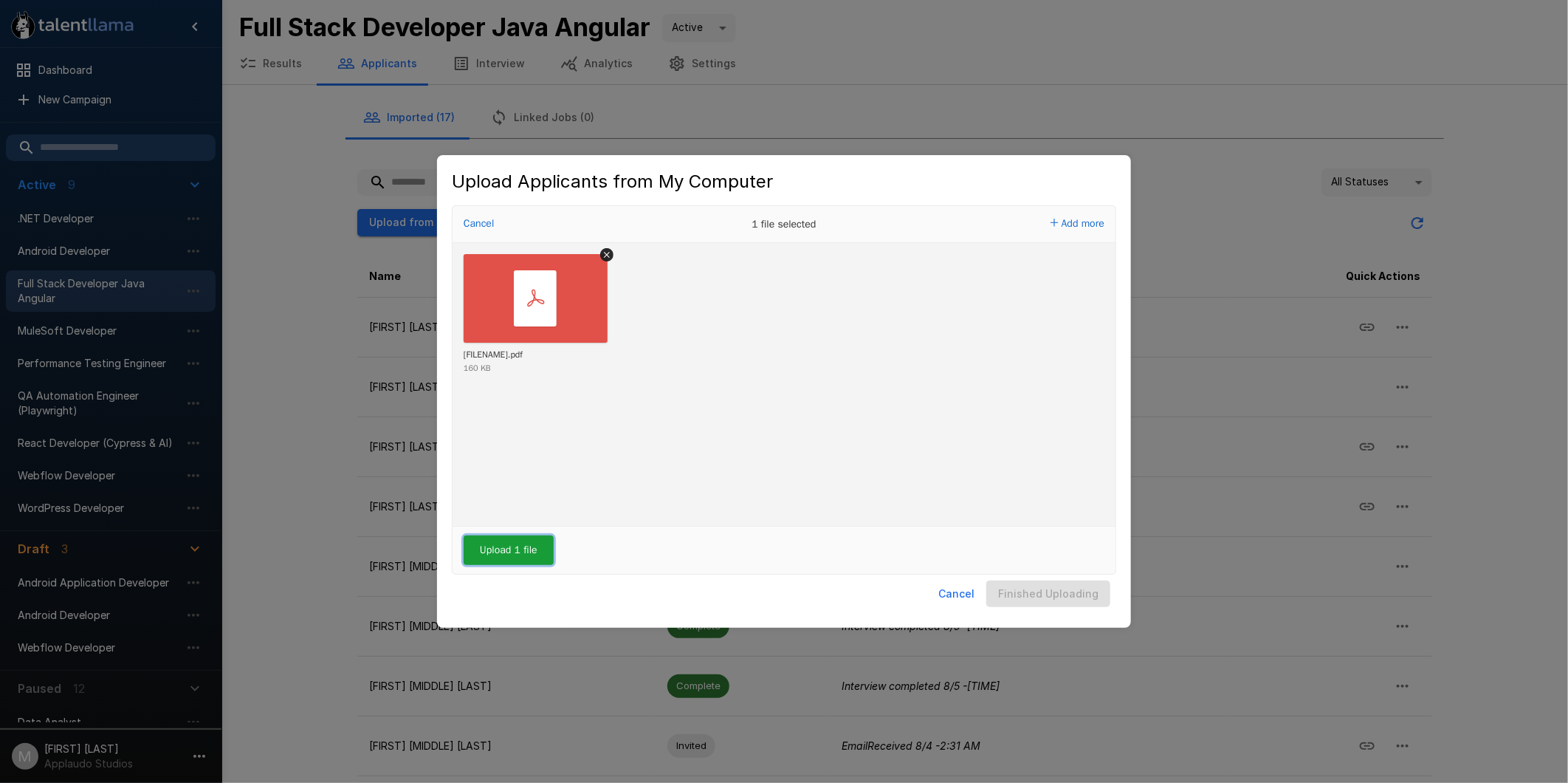 click on "Upload 1 file" at bounding box center [509, 550] 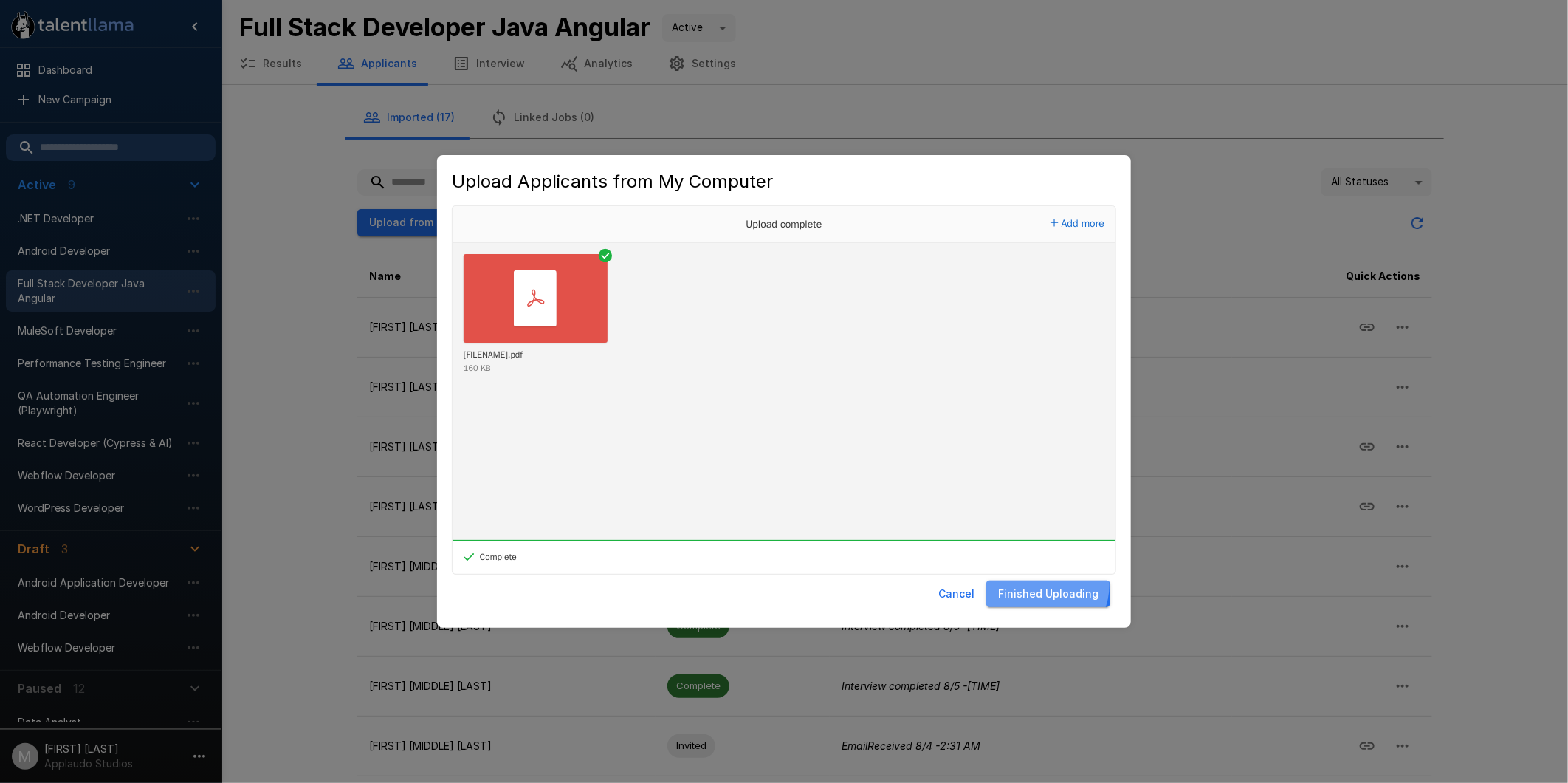 click on "Finished Uploading" at bounding box center [1048, 594] 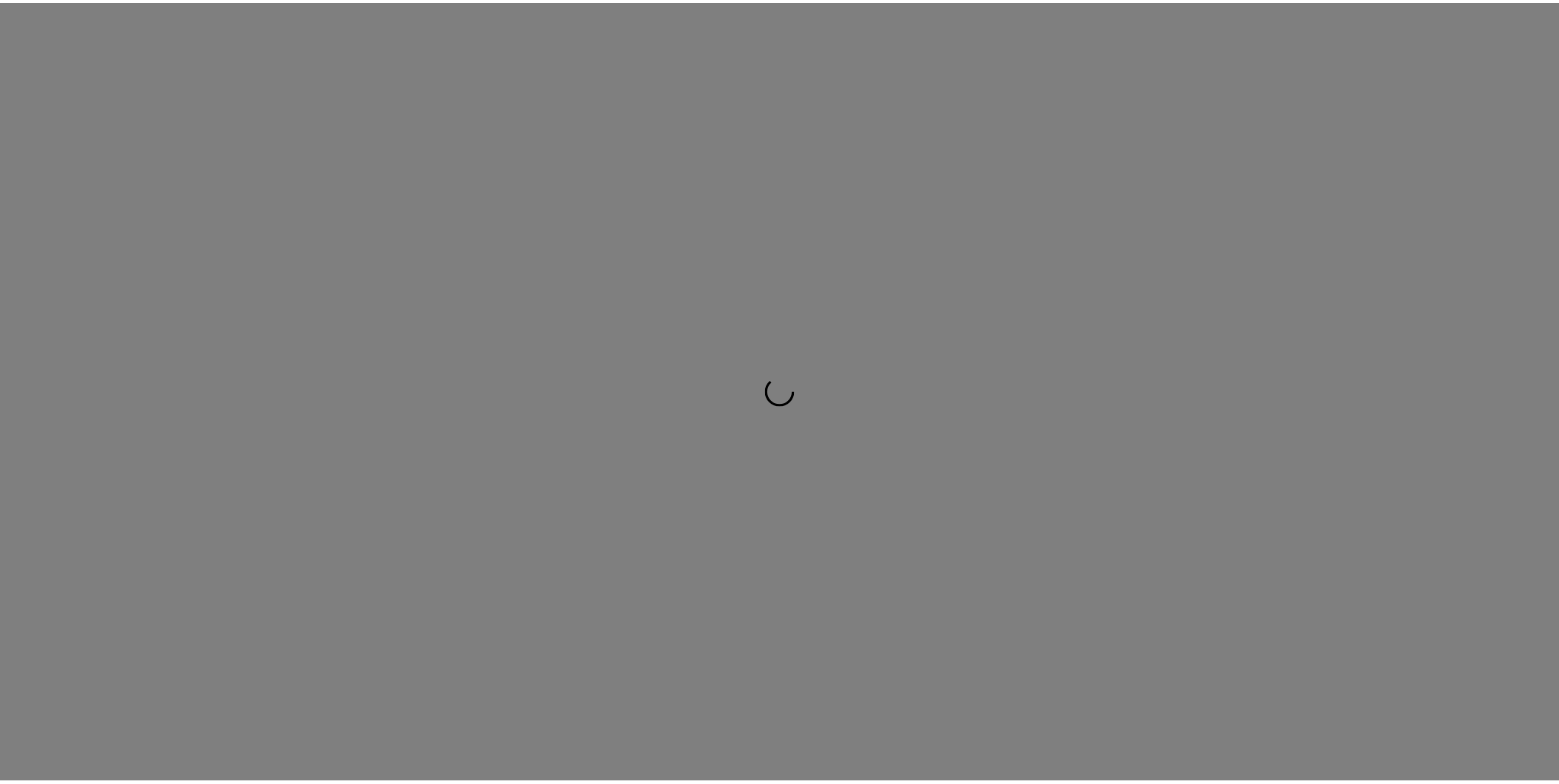 scroll, scrollTop: 0, scrollLeft: 0, axis: both 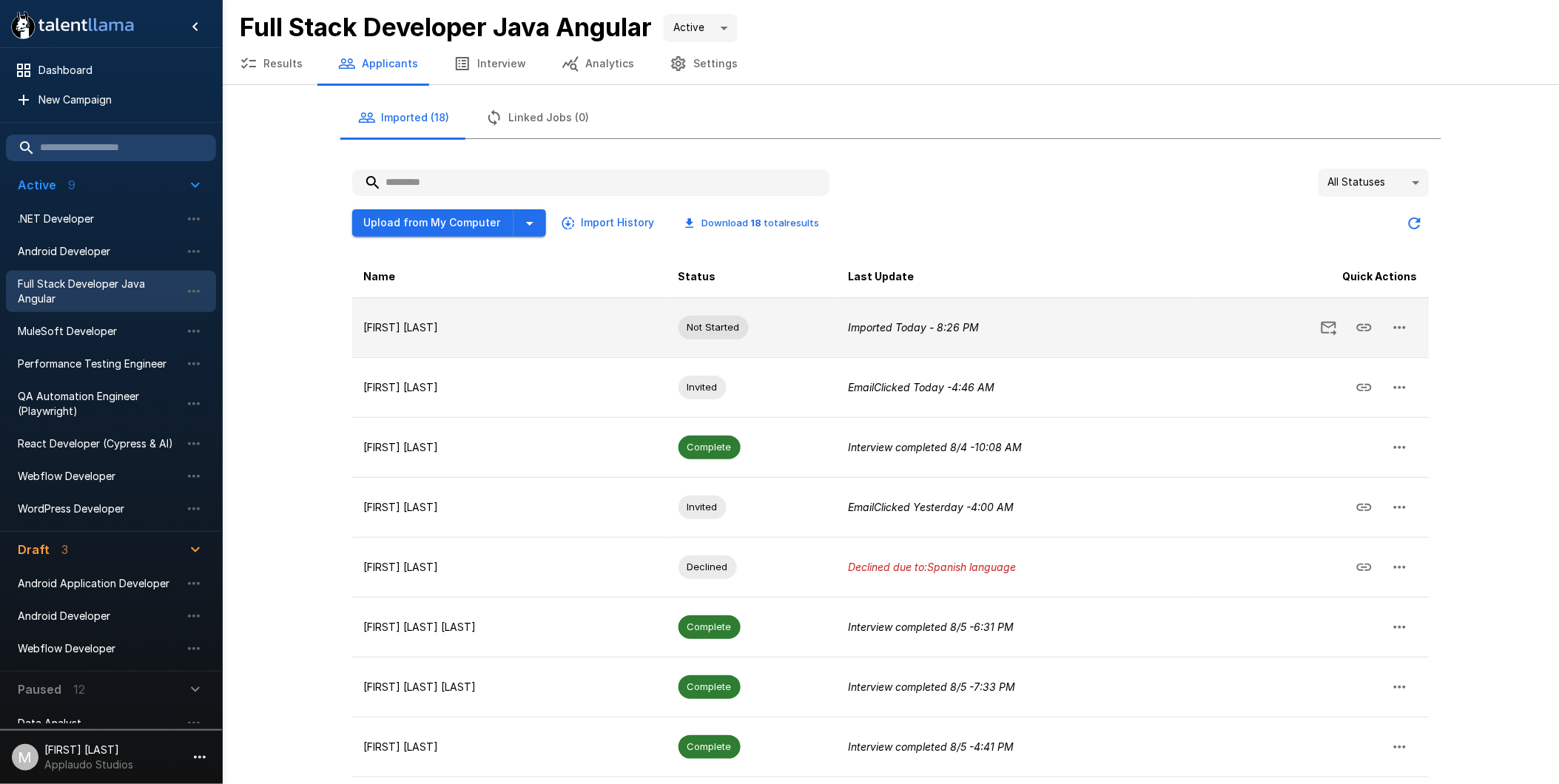 click on "[FIRST] [LAST]" at bounding box center (509, 328) 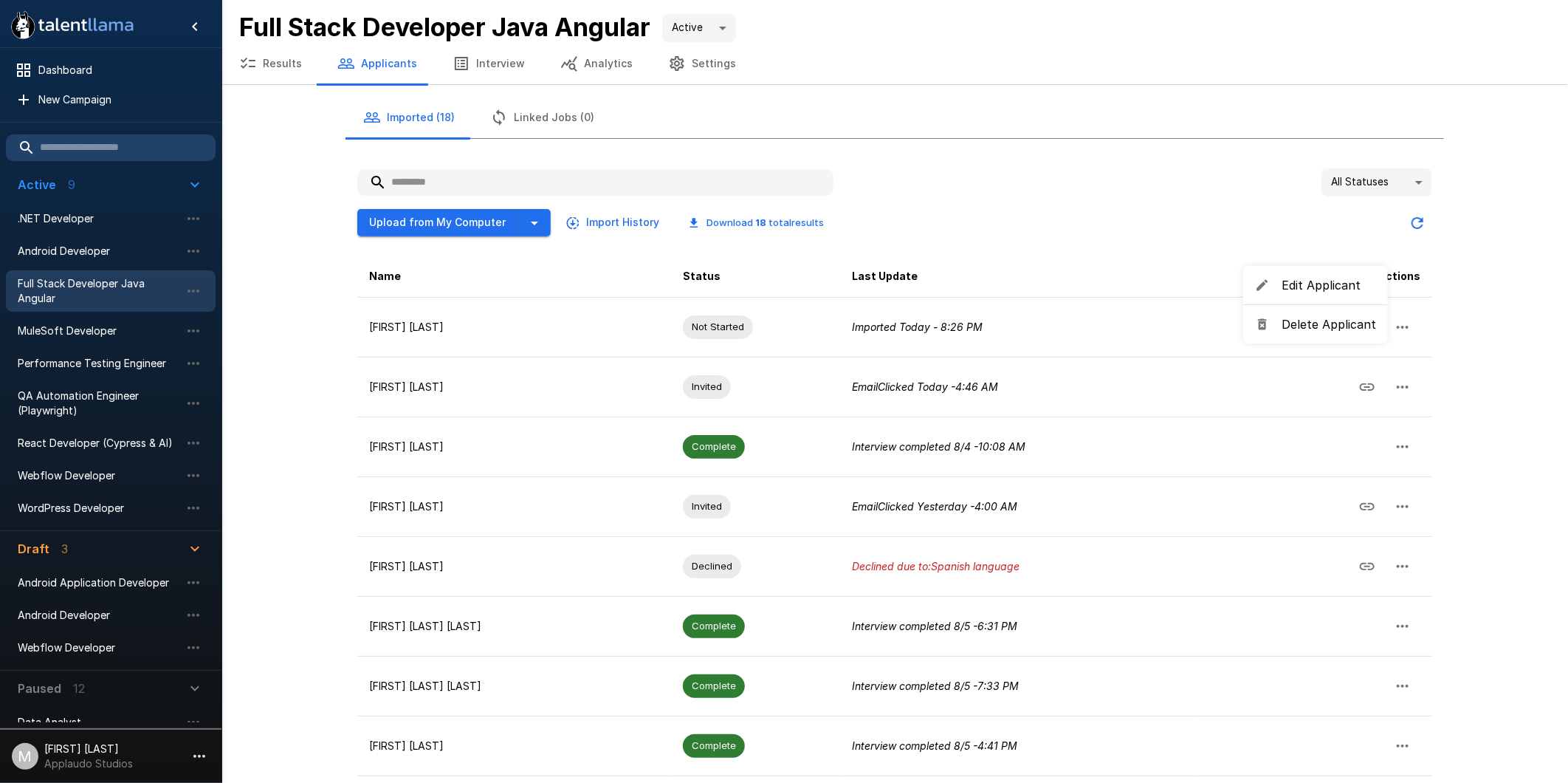 click on "Edit Applicant" at bounding box center [1329, 285] 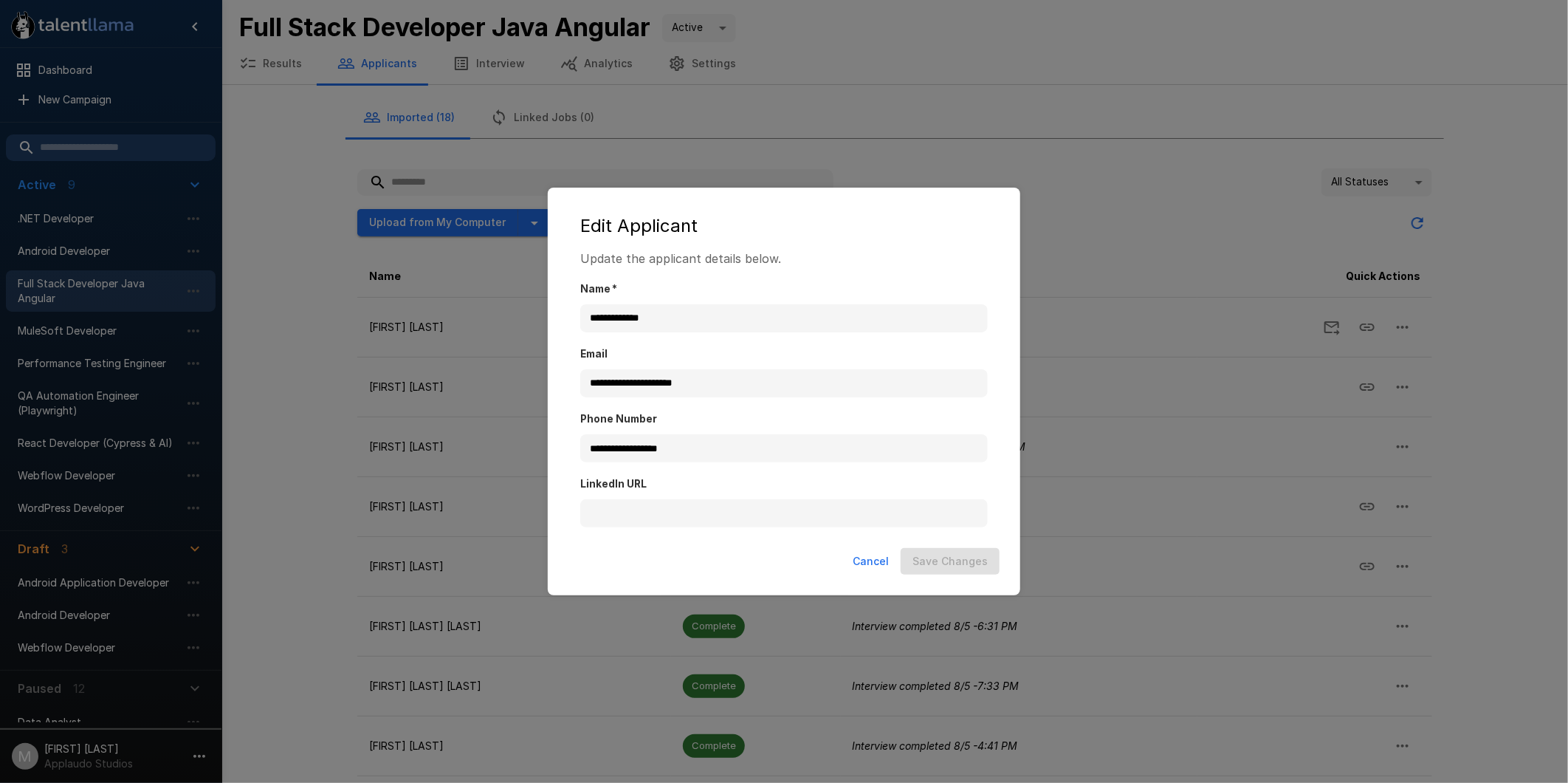 click on "Cancel" at bounding box center [870, 561] 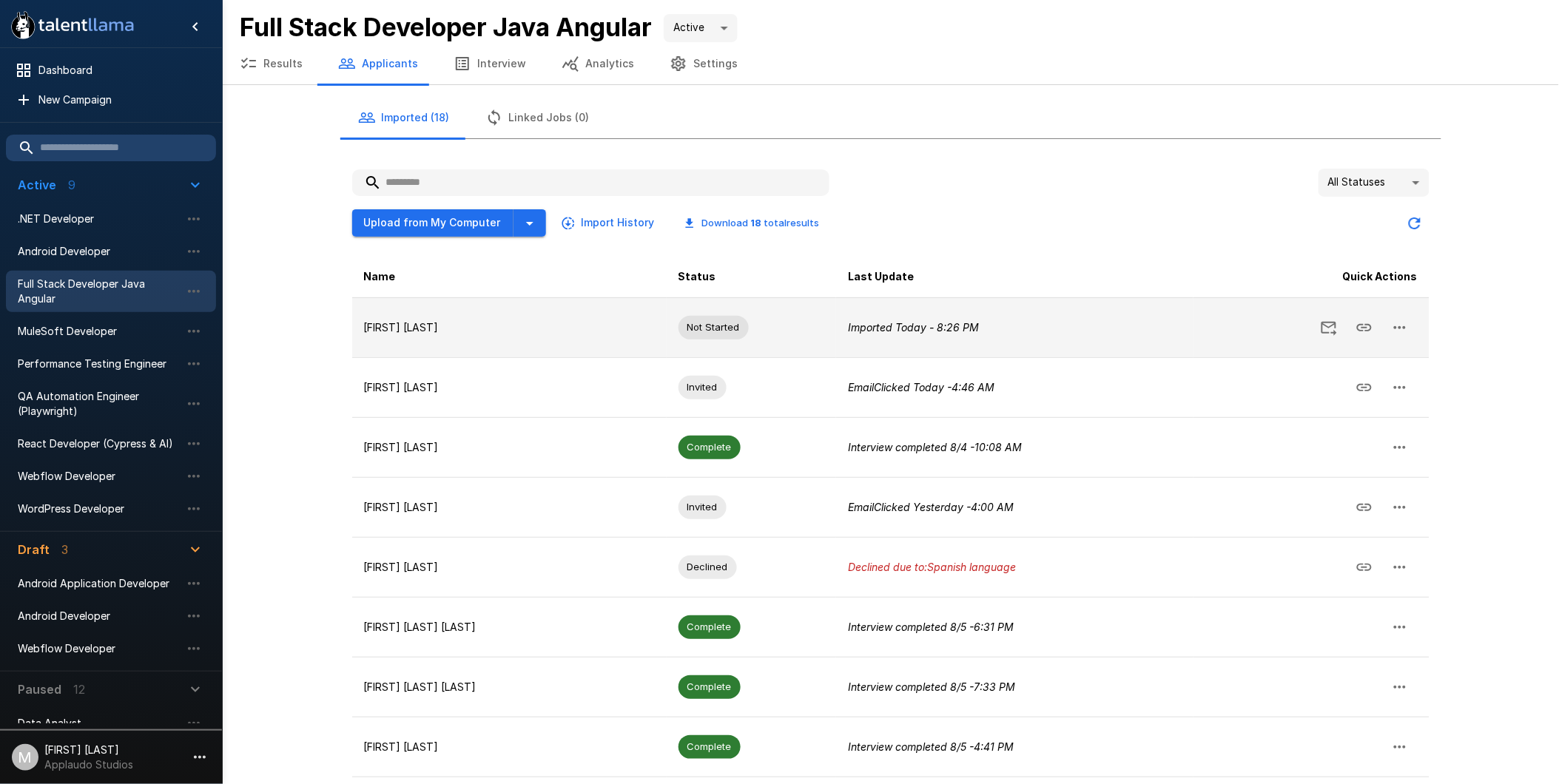 click 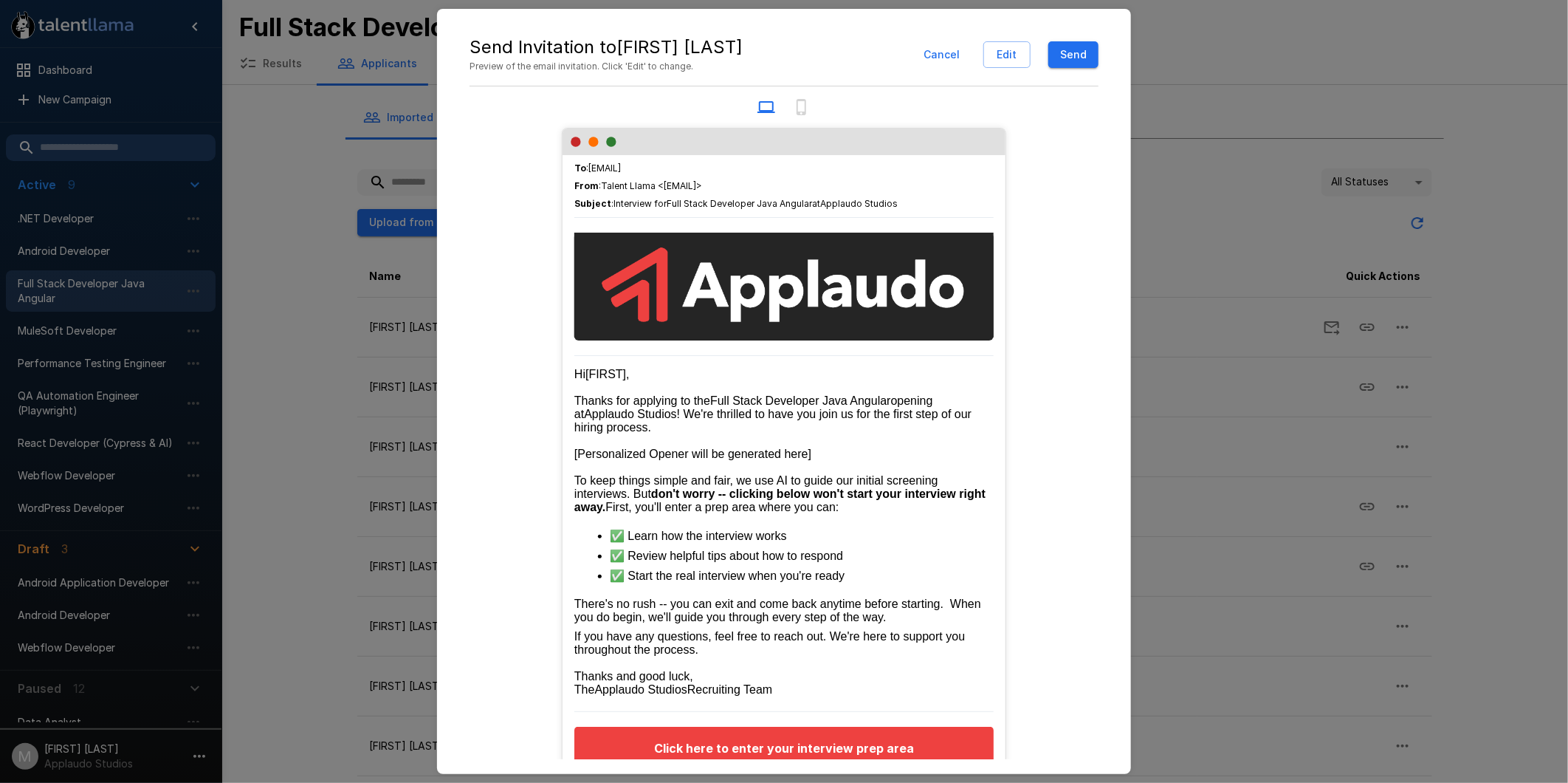 click on "Send" at bounding box center (1073, 55) 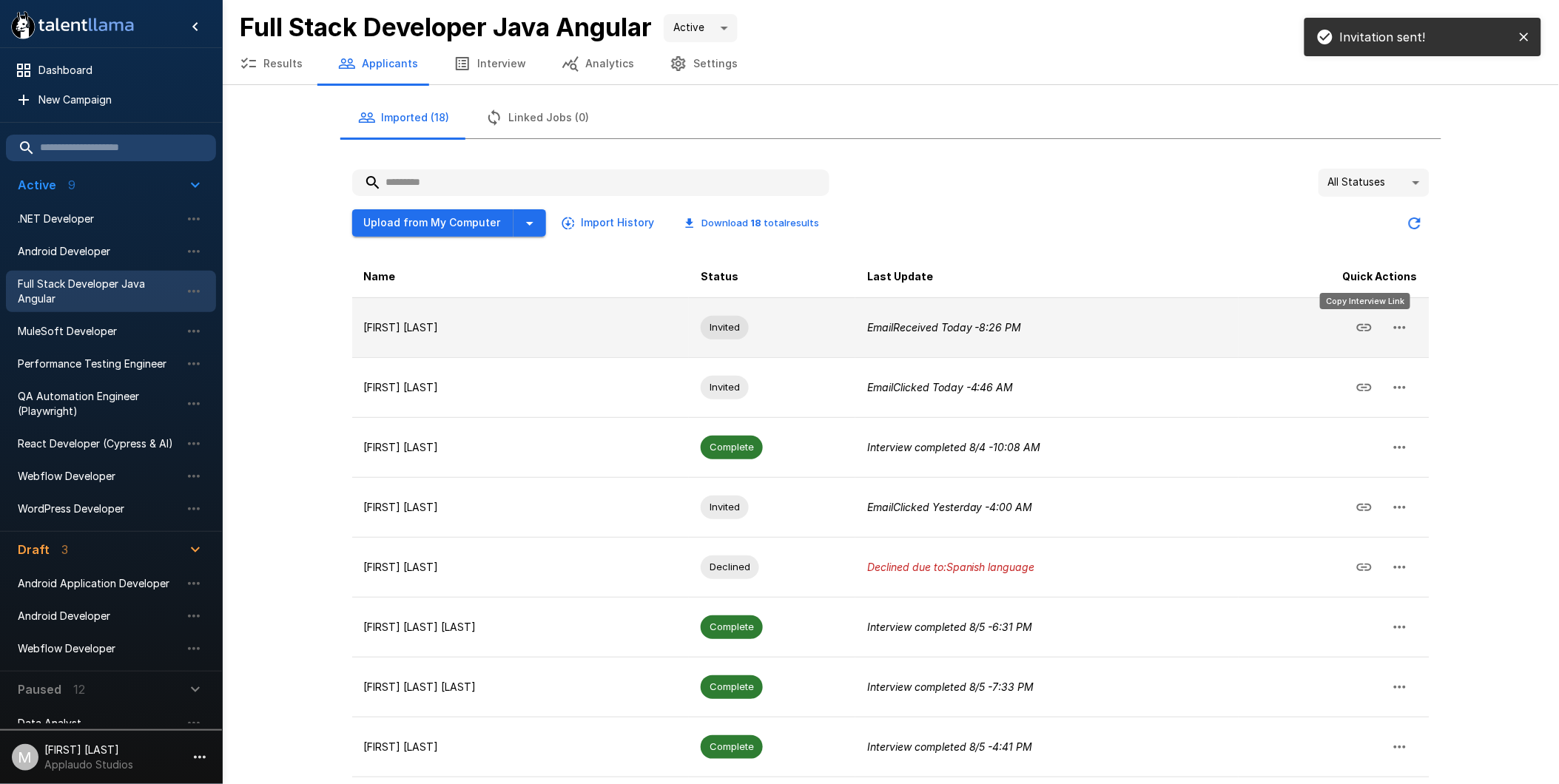 click 